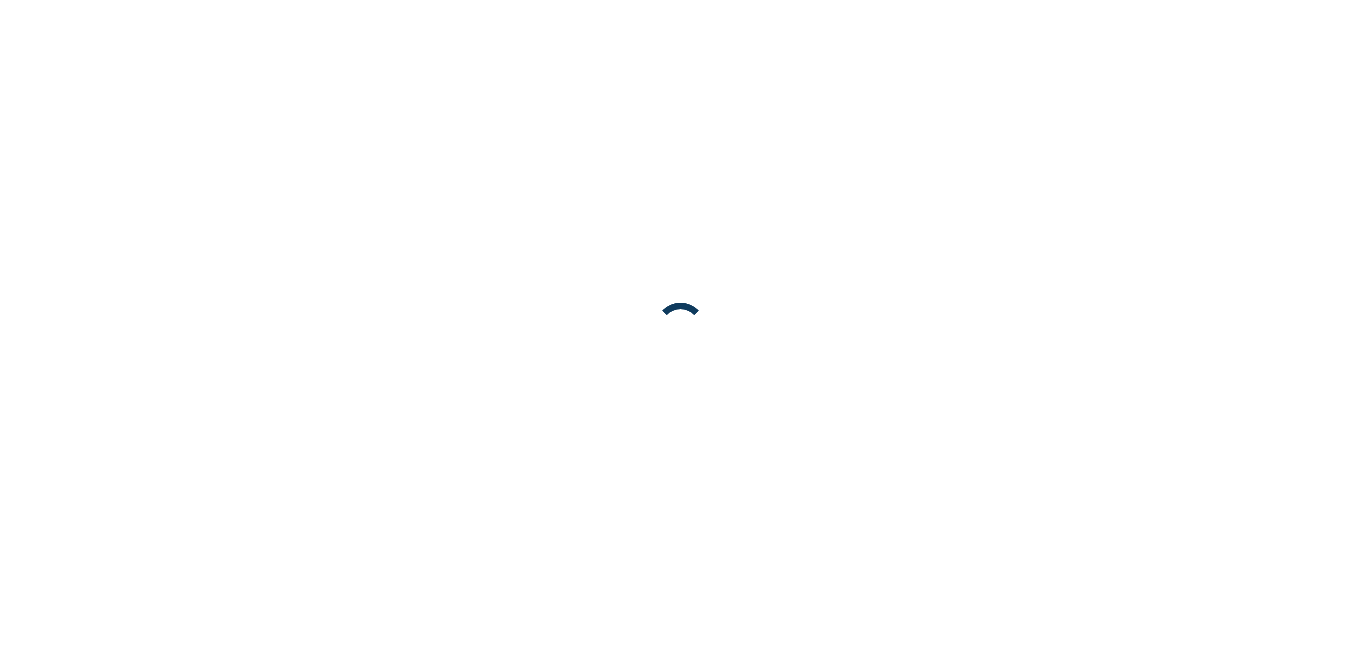 scroll, scrollTop: 0, scrollLeft: 0, axis: both 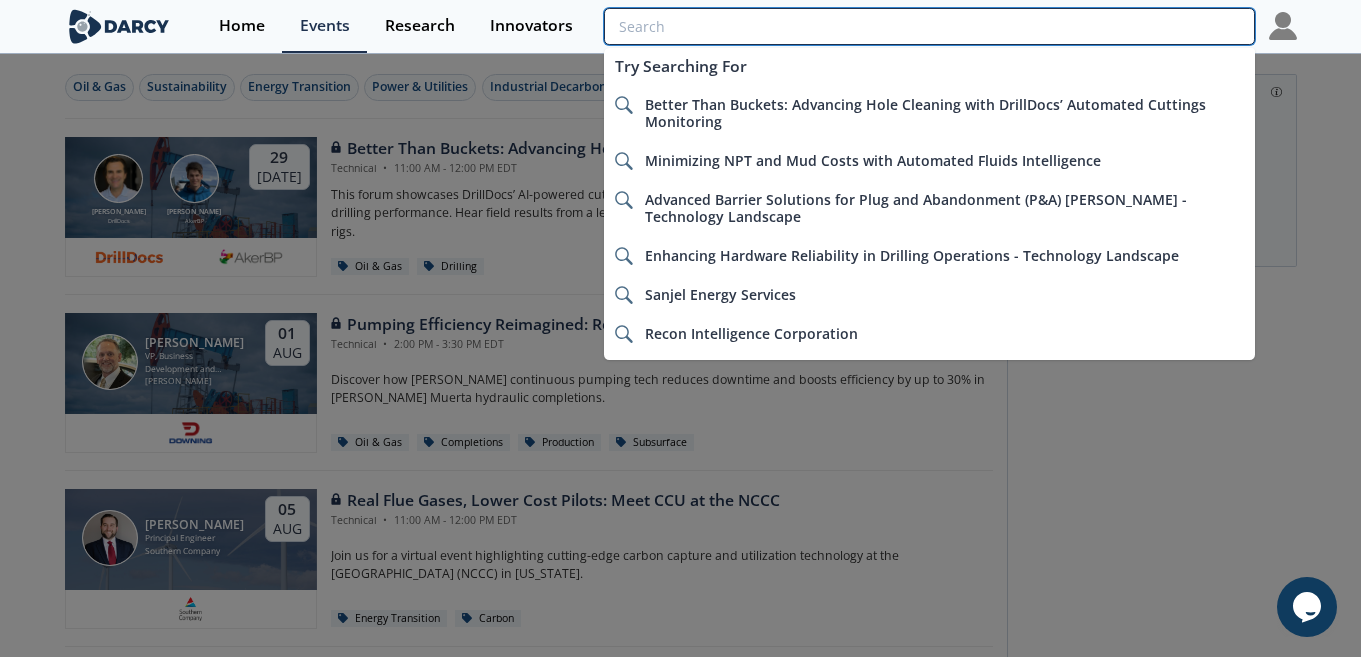 click at bounding box center (929, 26) 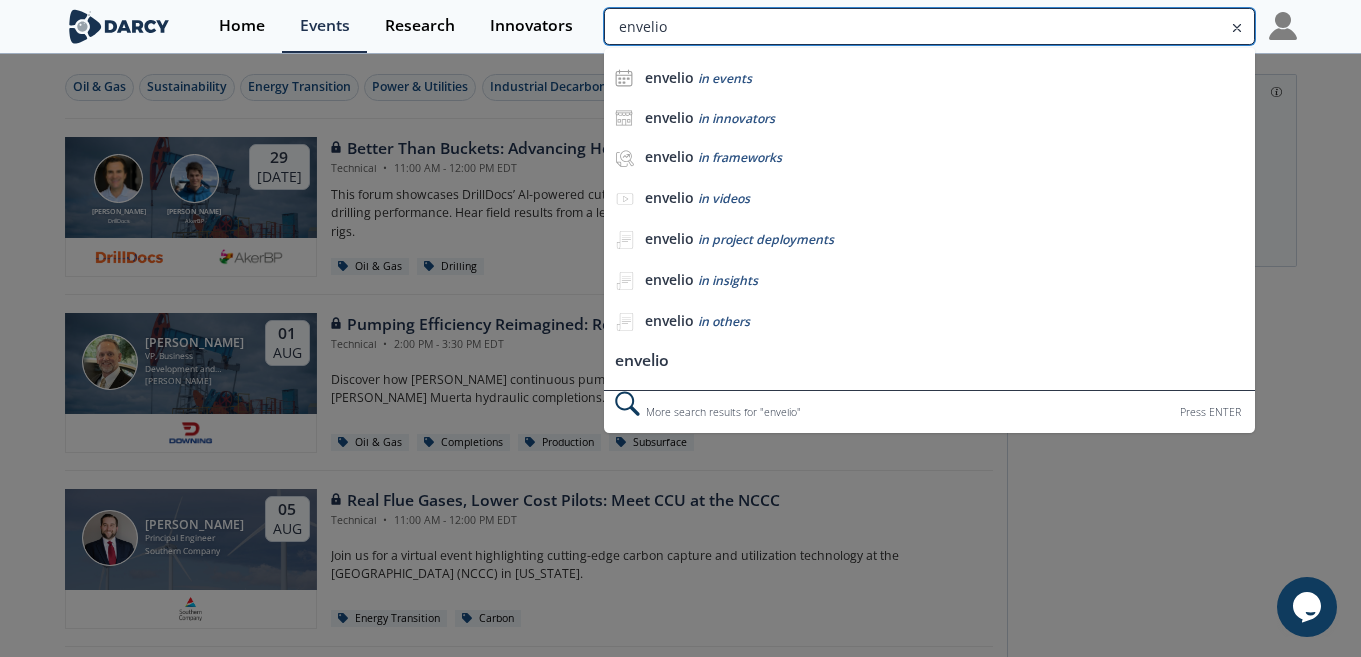type on "envelio" 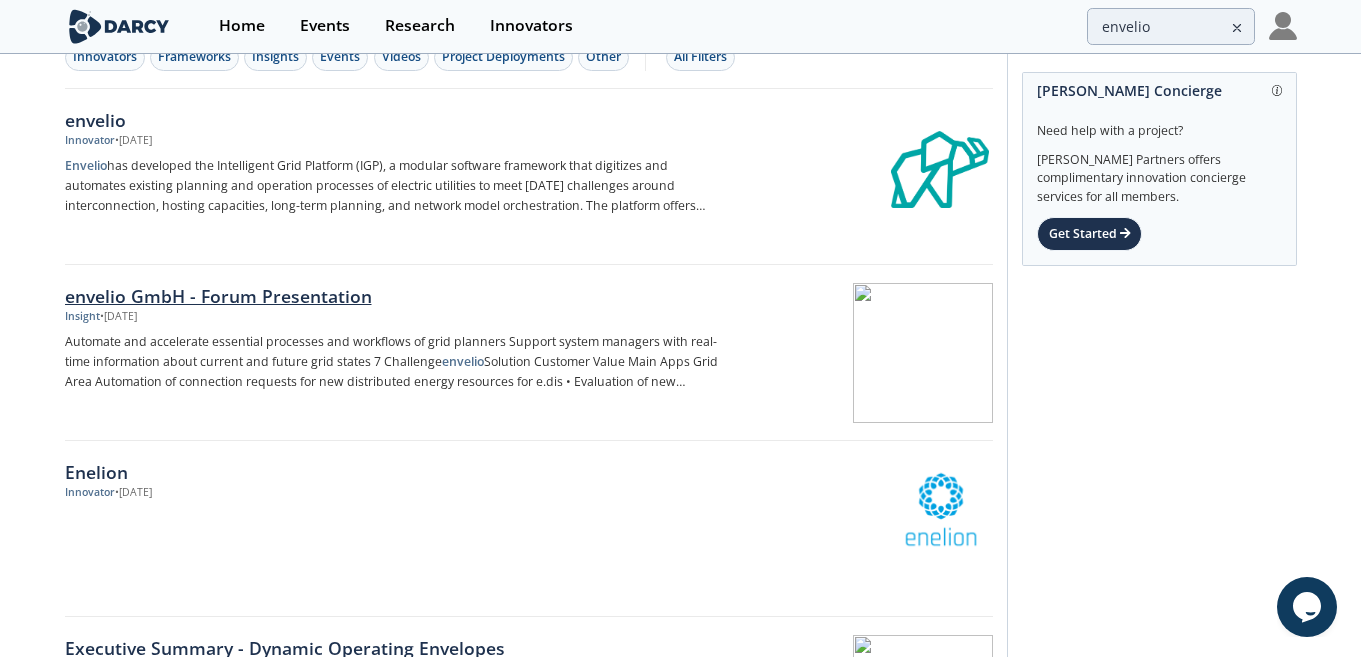 scroll, scrollTop: 0, scrollLeft: 0, axis: both 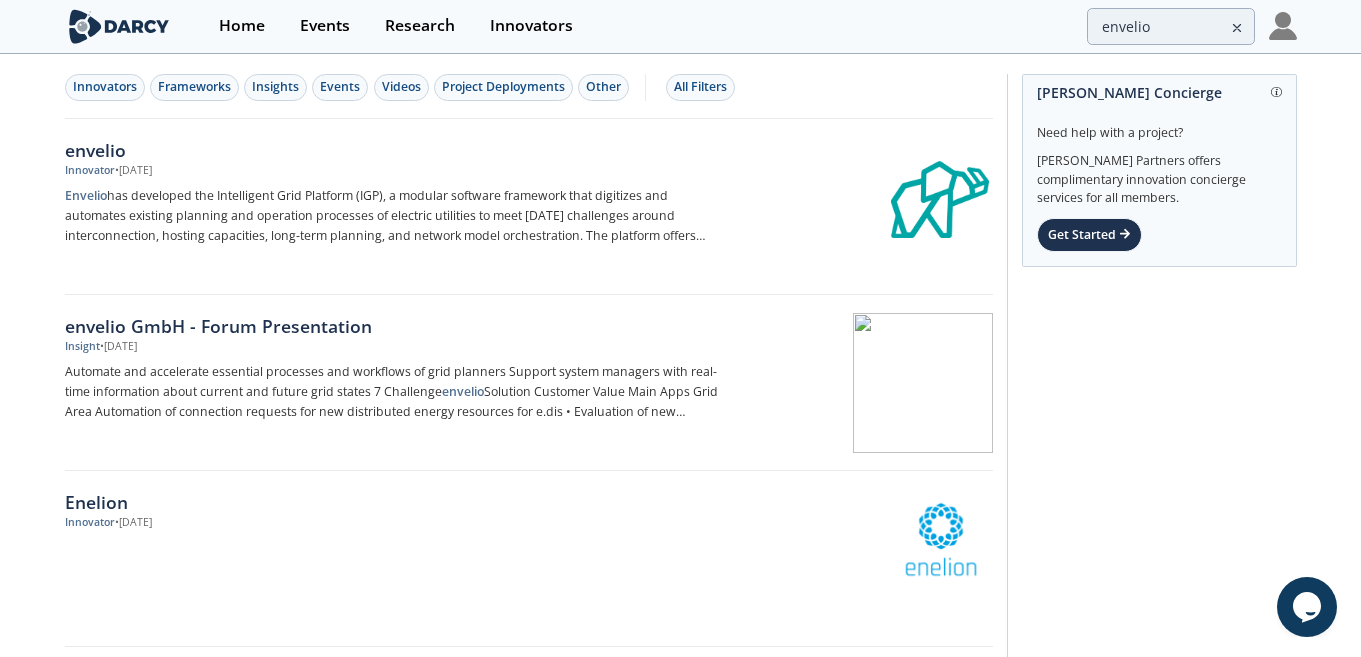click on "envelio" at bounding box center [396, 150] 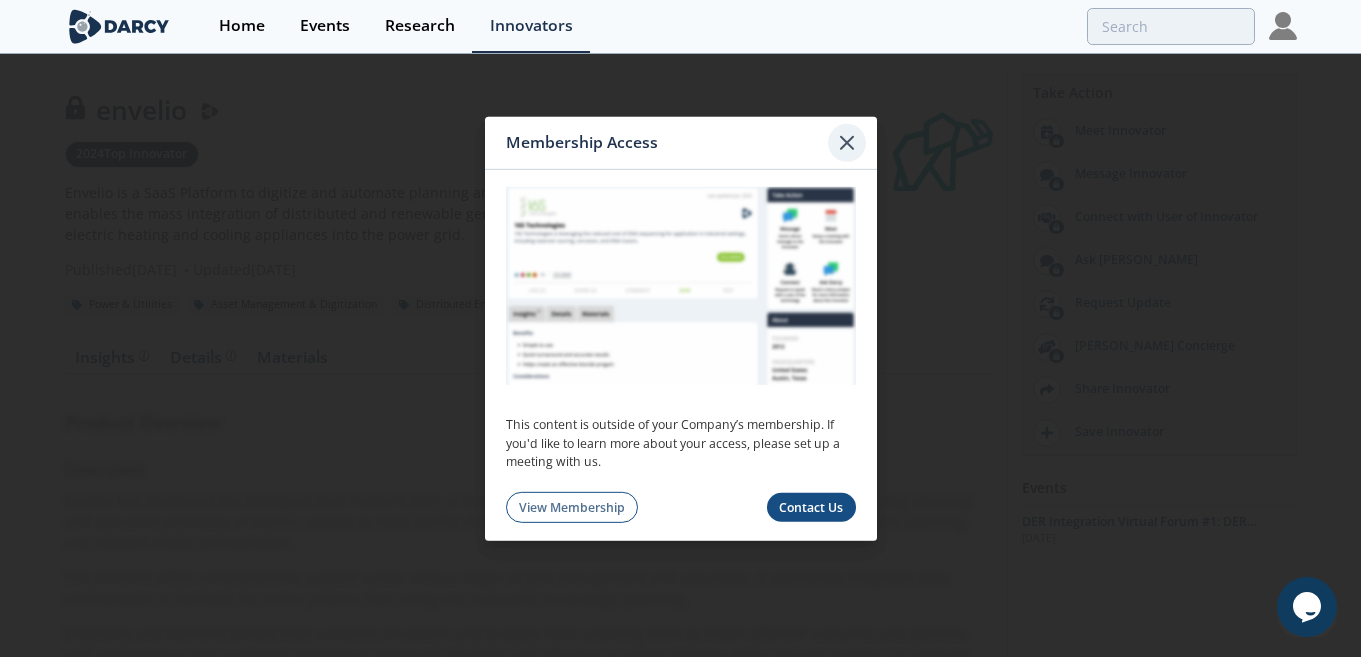 click 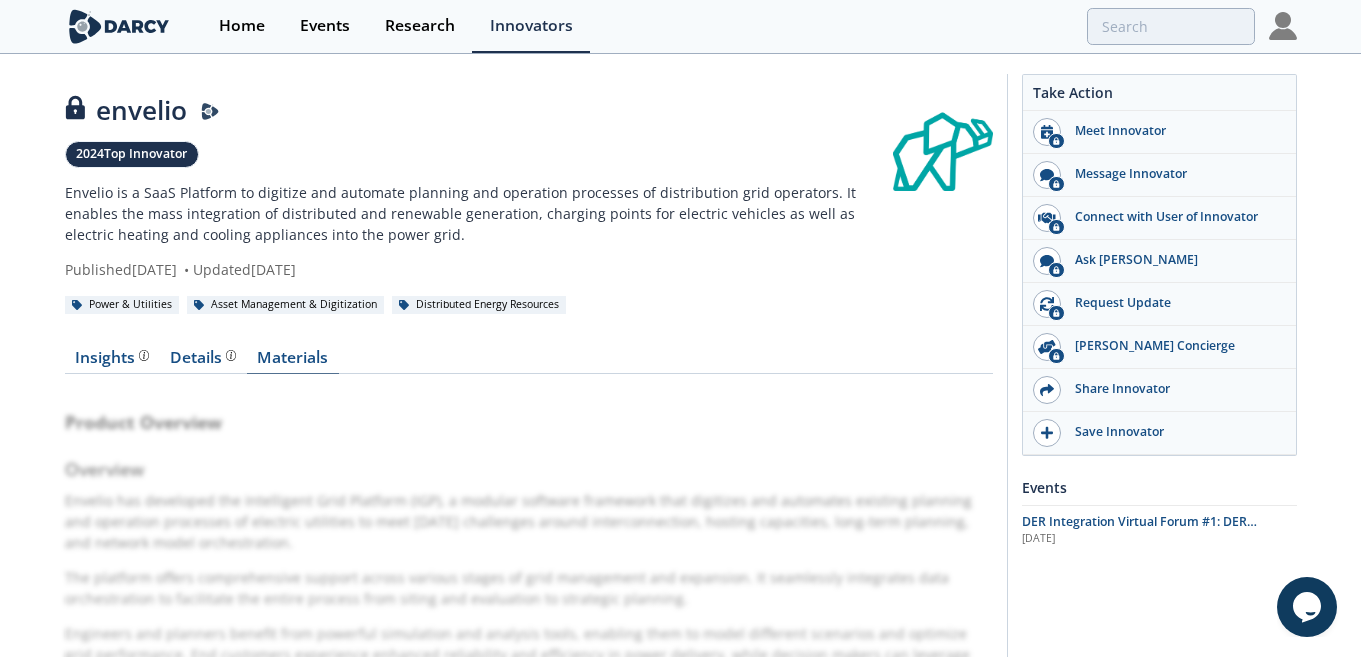 click on "Materials" at bounding box center [293, 362] 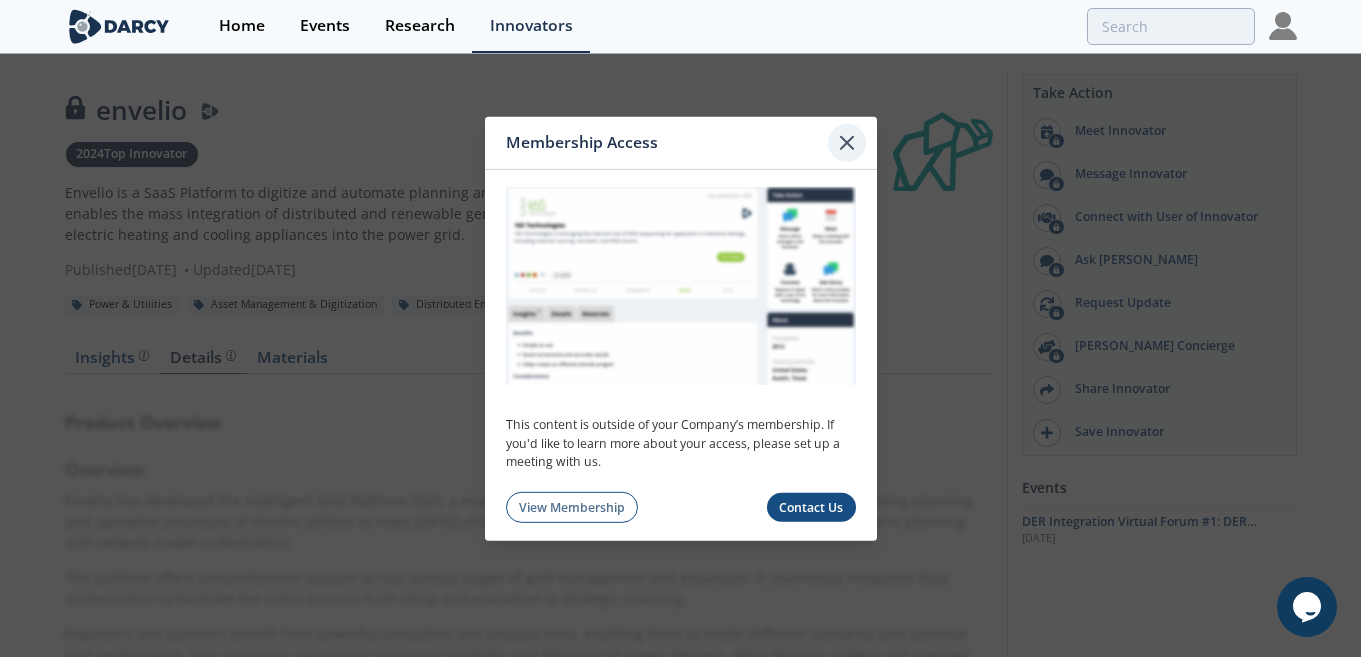 click at bounding box center (847, 142) 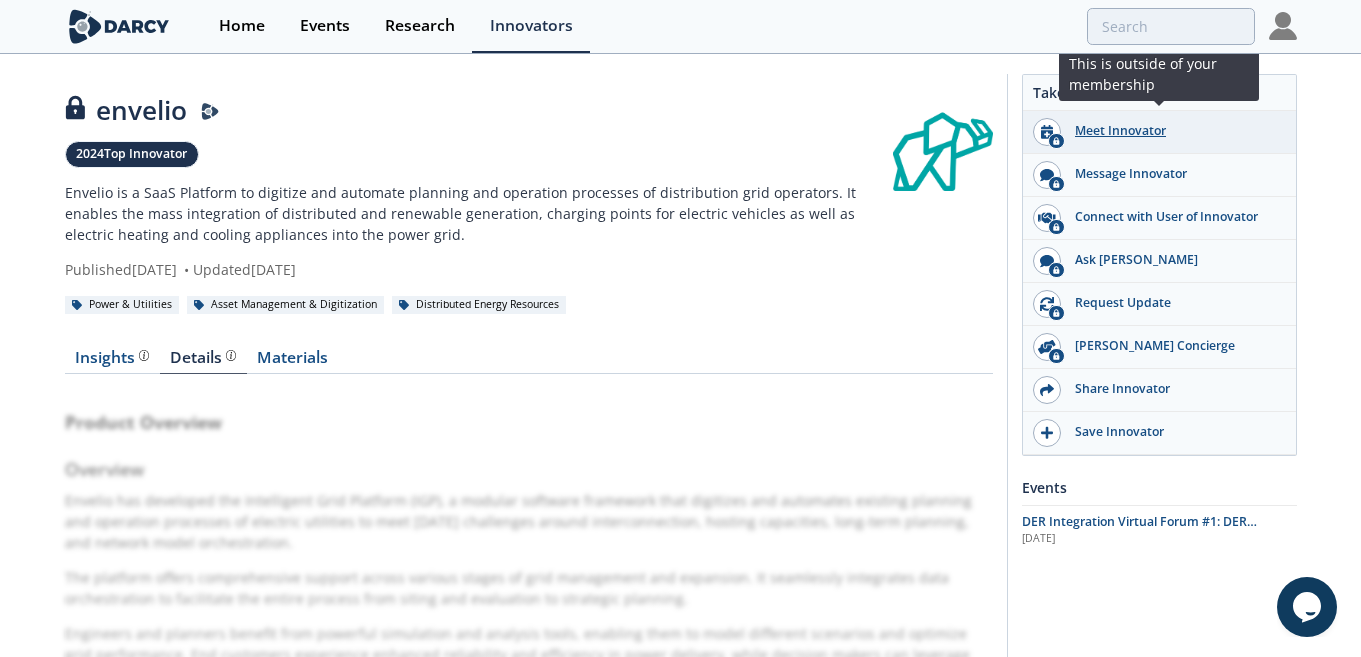 click on "Meet Innovator" at bounding box center [1173, 131] 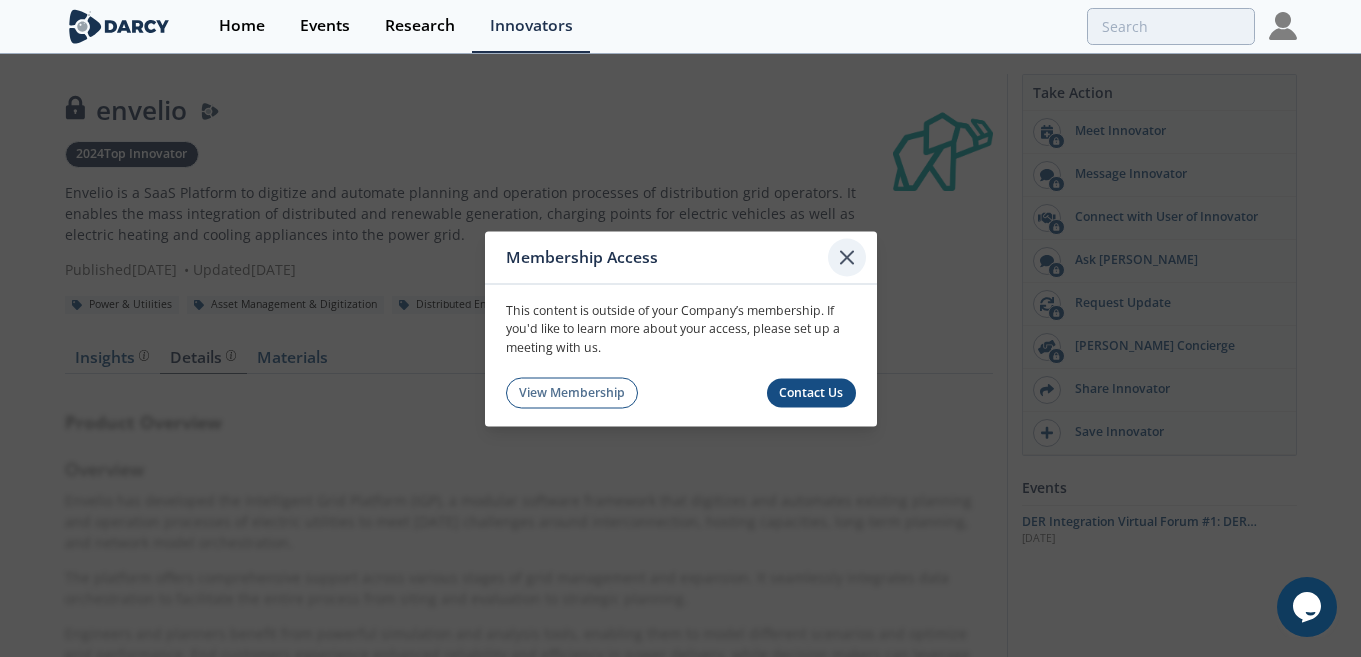 click 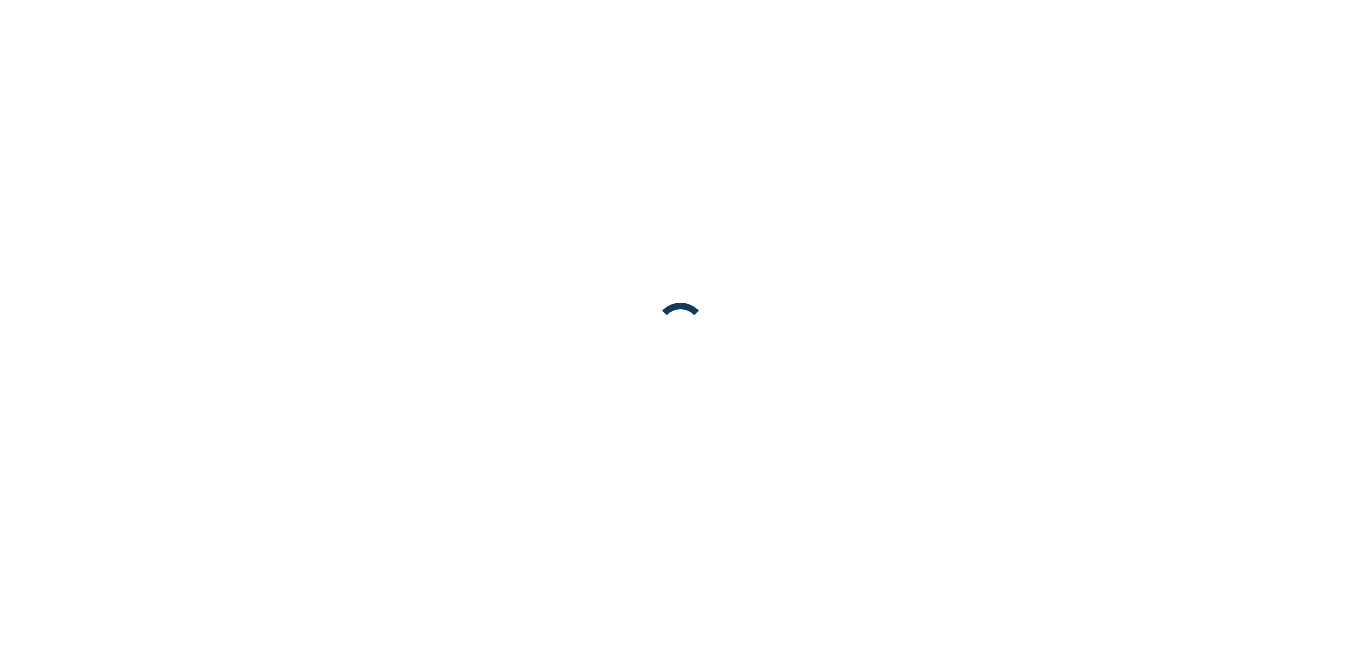 scroll, scrollTop: 0, scrollLeft: 0, axis: both 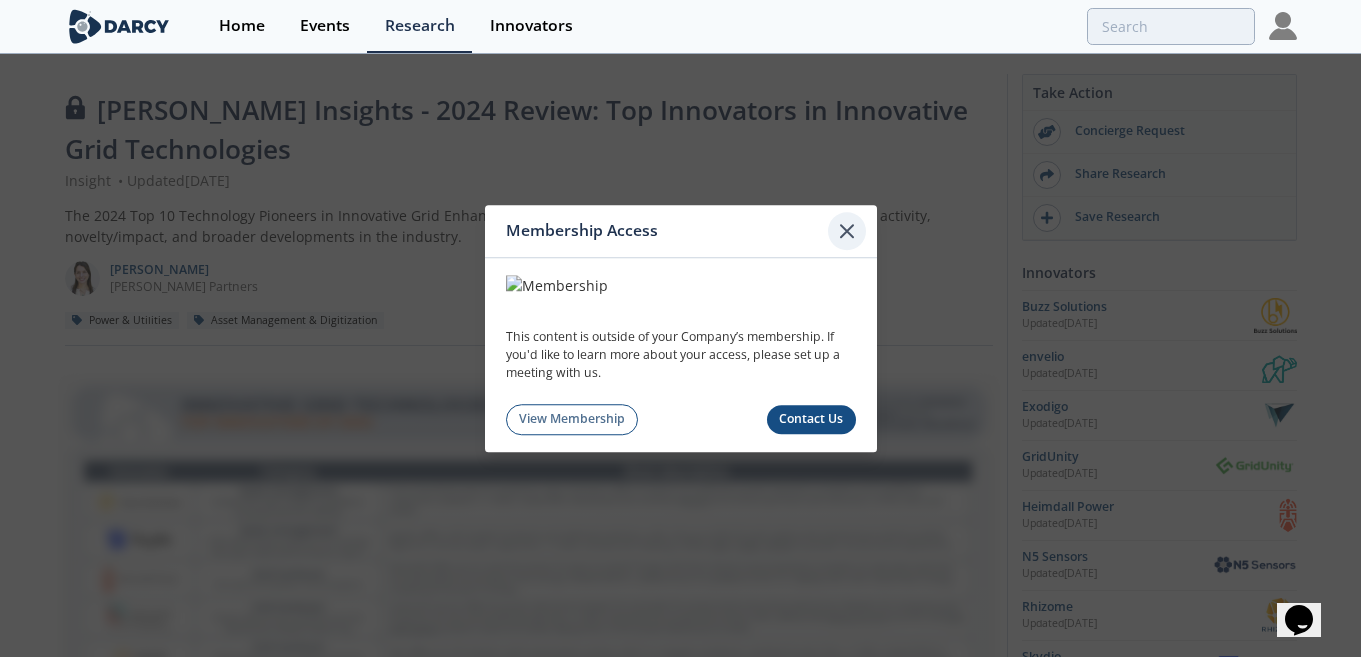 click 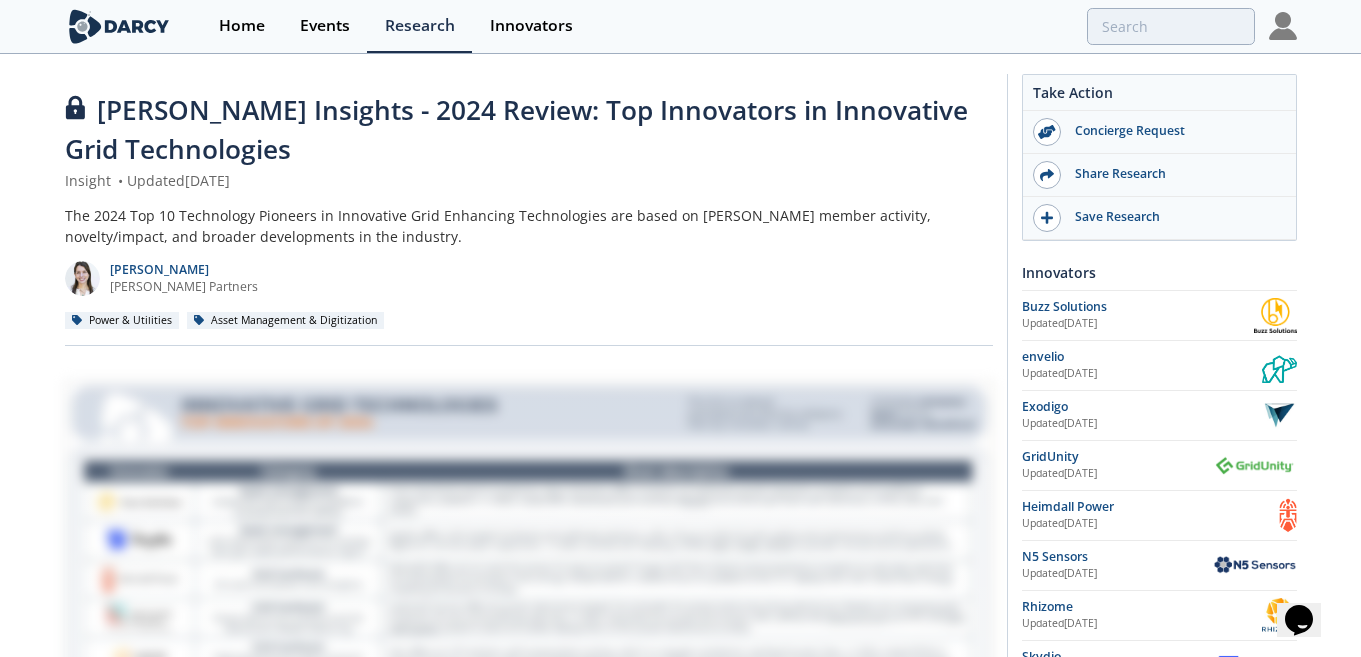 drag, startPoint x: 283, startPoint y: 171, endPoint x: 86, endPoint y: 116, distance: 204.53362 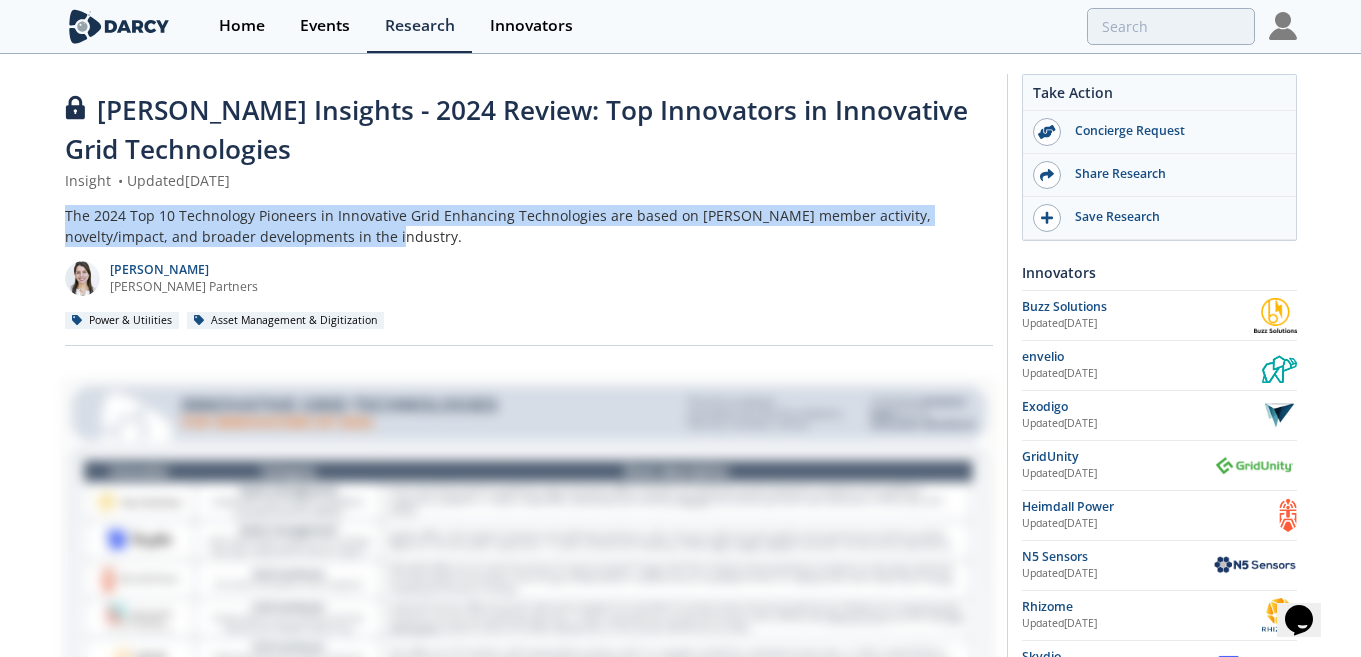 drag, startPoint x: 355, startPoint y: 235, endPoint x: 55, endPoint y: 216, distance: 300.60107 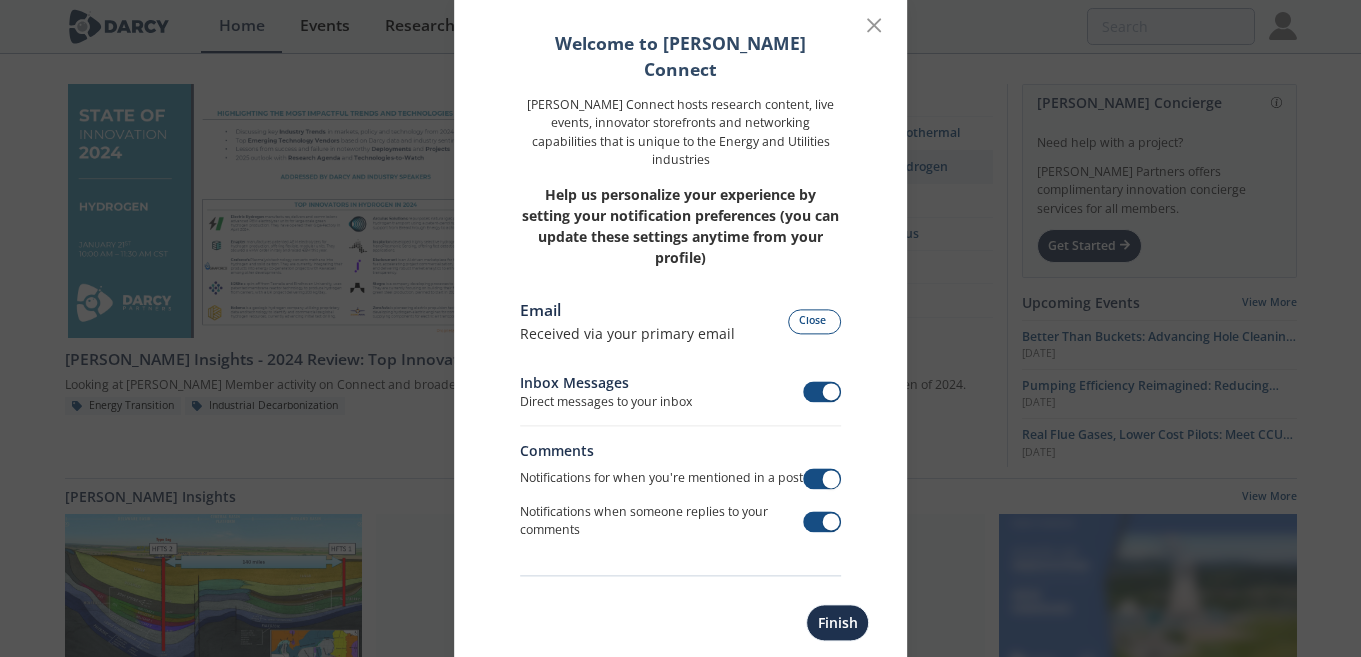 scroll, scrollTop: 0, scrollLeft: 0, axis: both 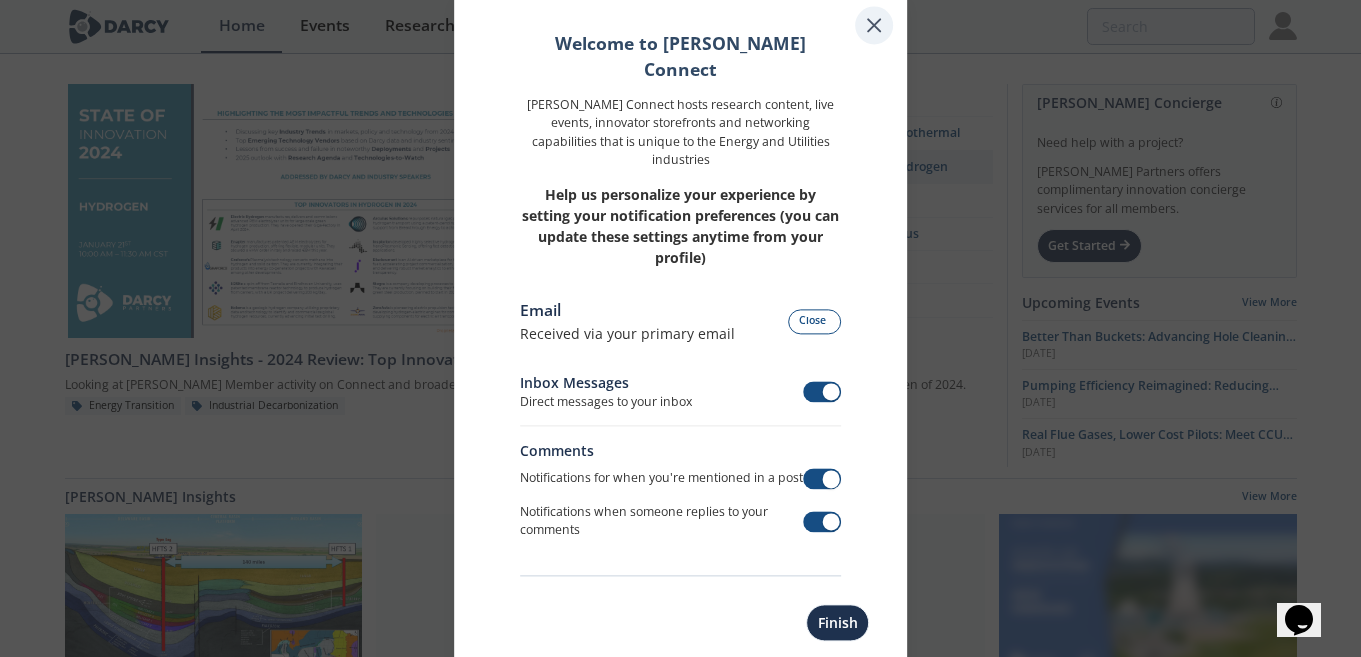 drag, startPoint x: 858, startPoint y: 61, endPoint x: 866, endPoint y: 51, distance: 12.806249 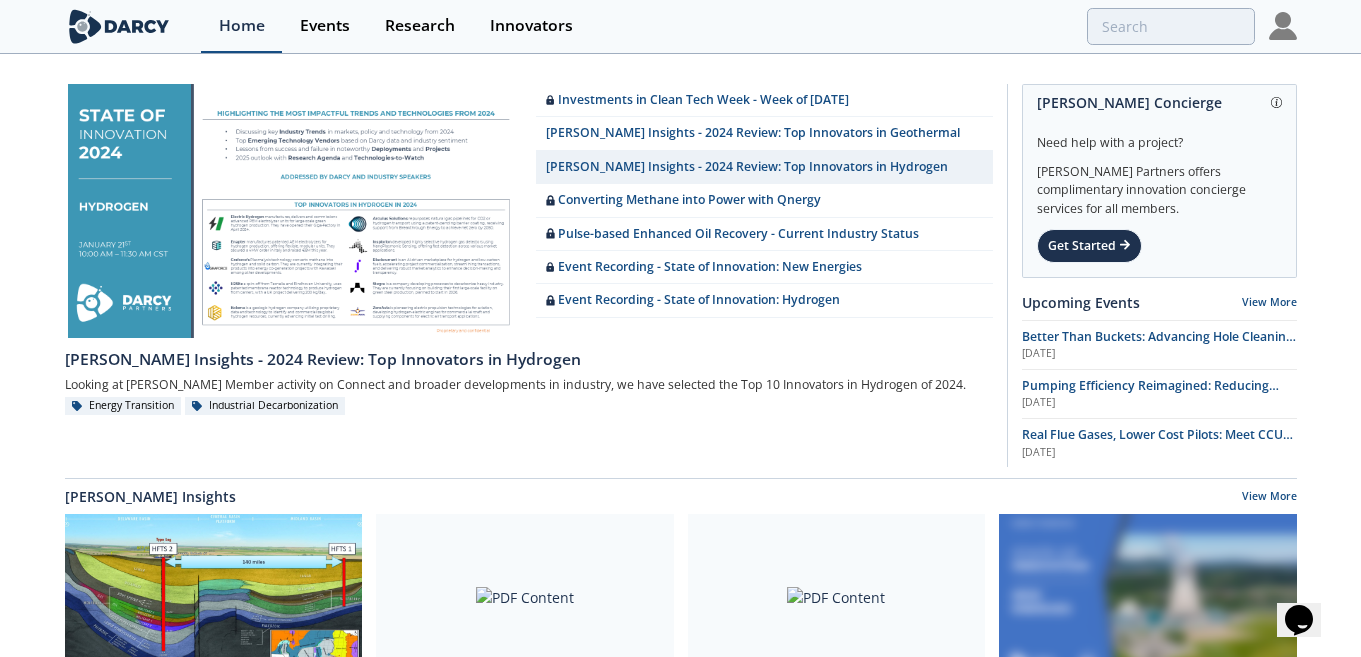 click on "Home" at bounding box center [242, 26] 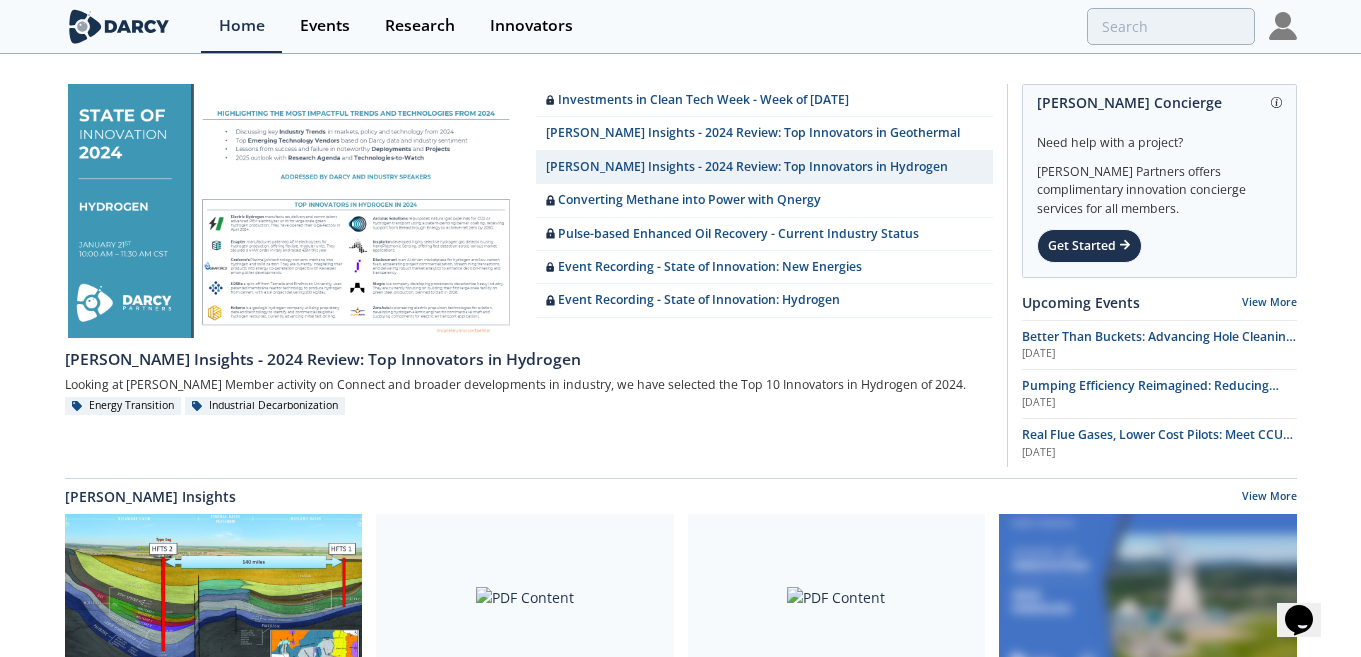 click at bounding box center [119, 26] 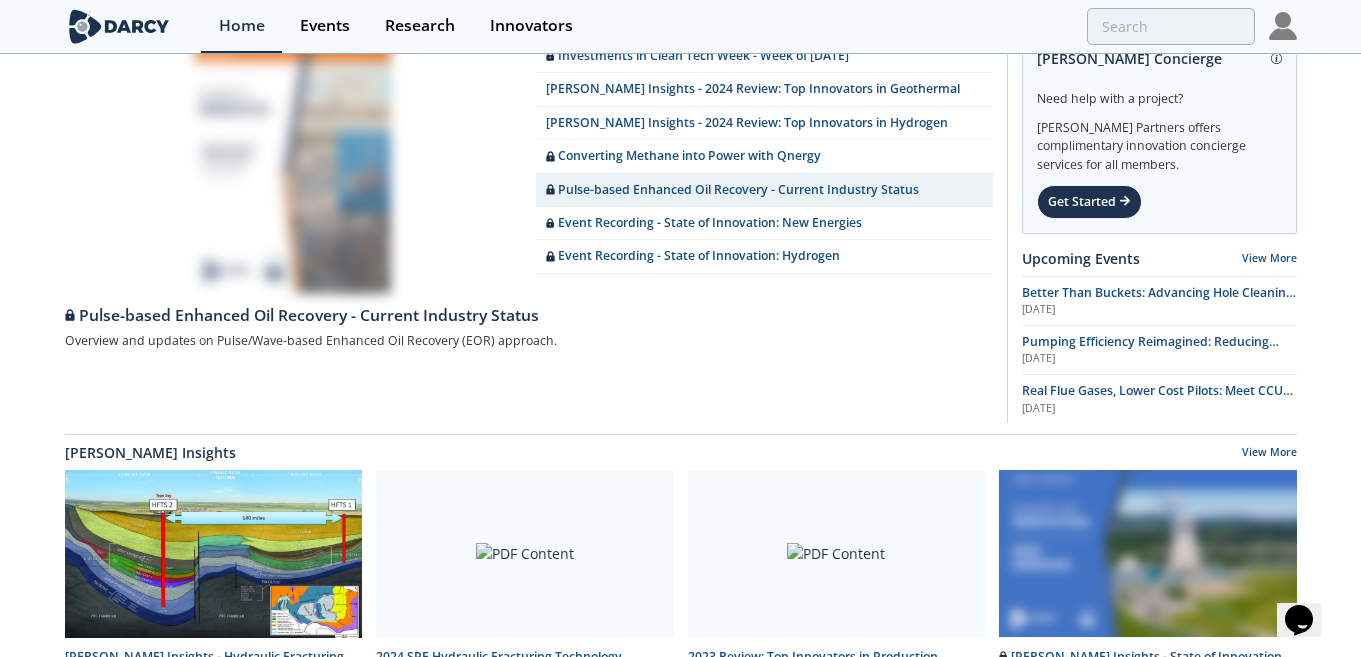 scroll, scrollTop: 0, scrollLeft: 0, axis: both 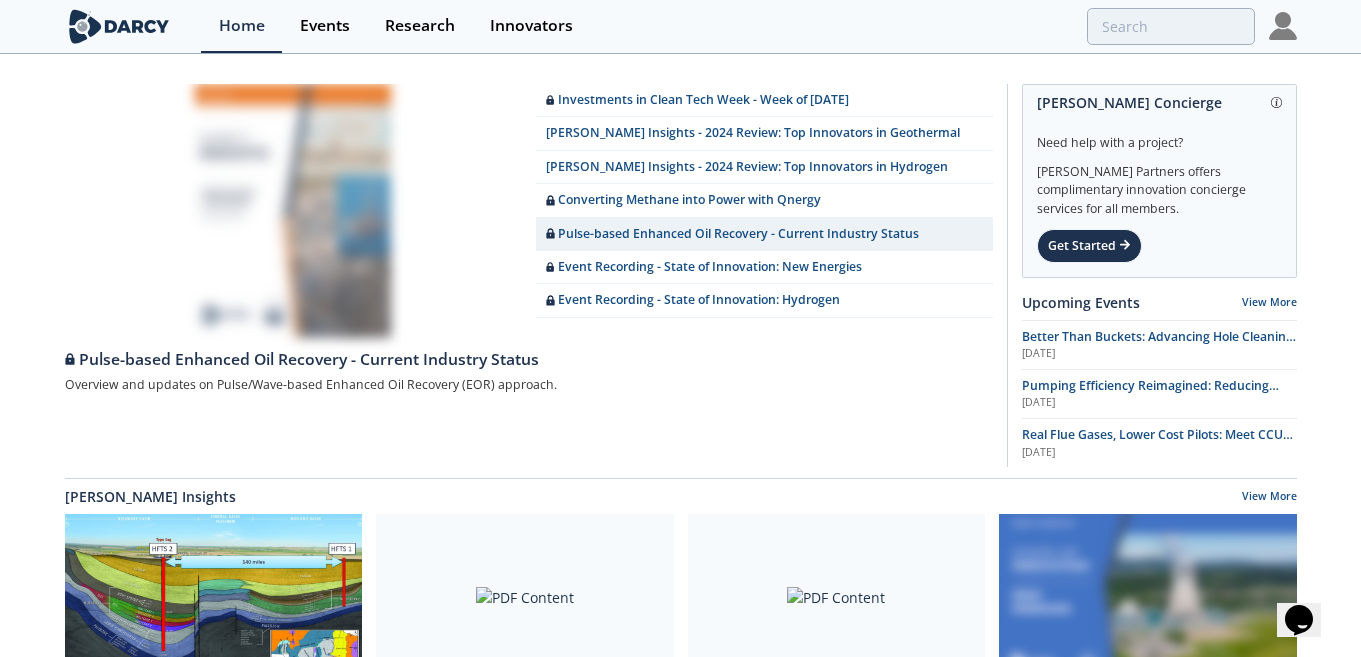 click at bounding box center [119, 26] 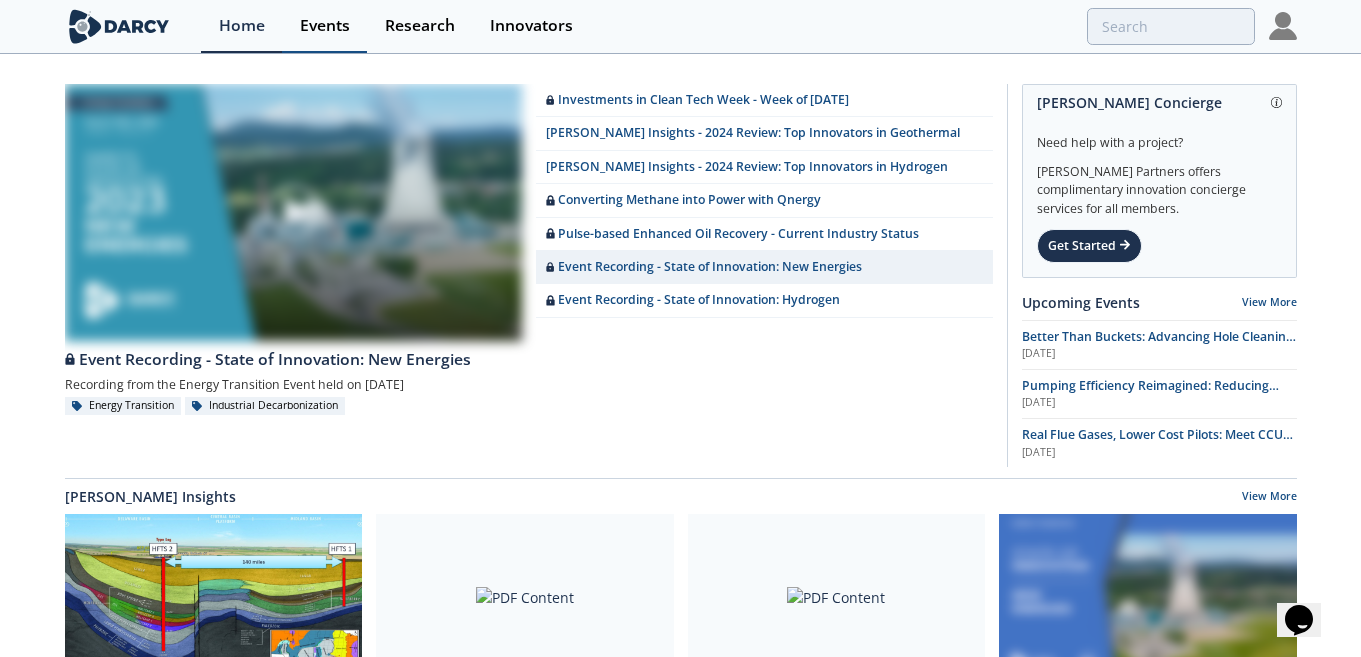 click on "Events" at bounding box center (325, 26) 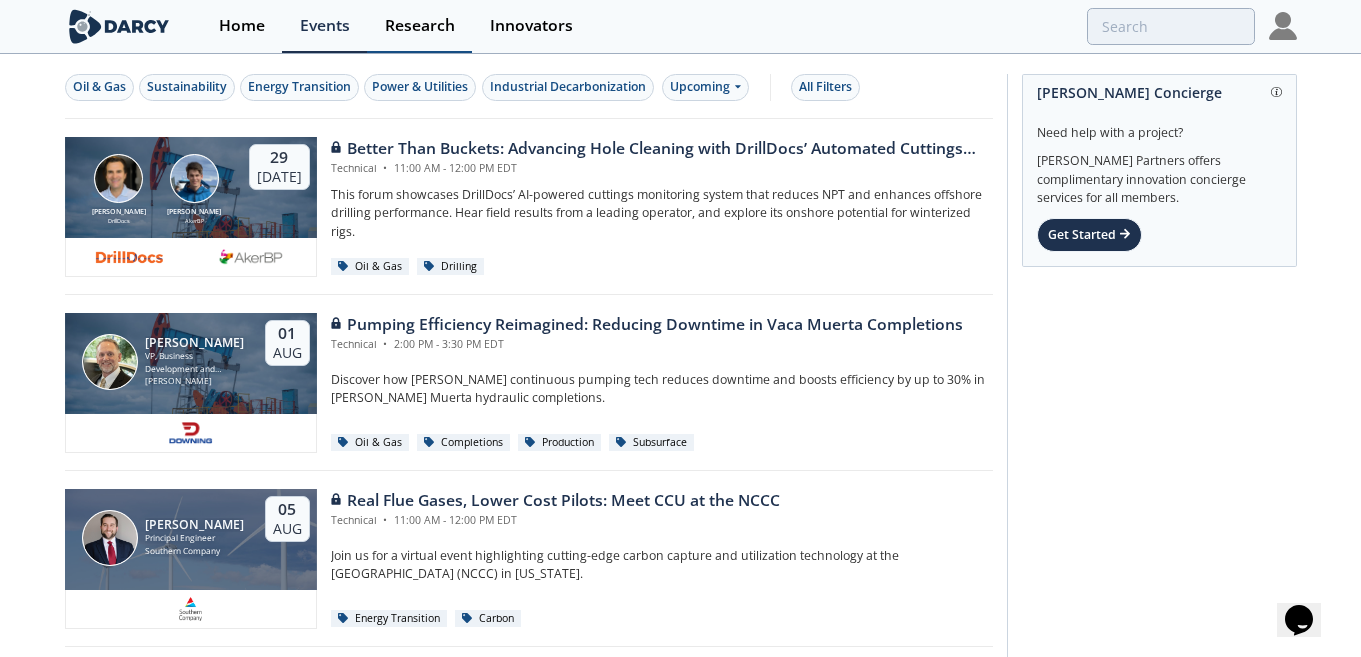 click on "Research" at bounding box center (420, 26) 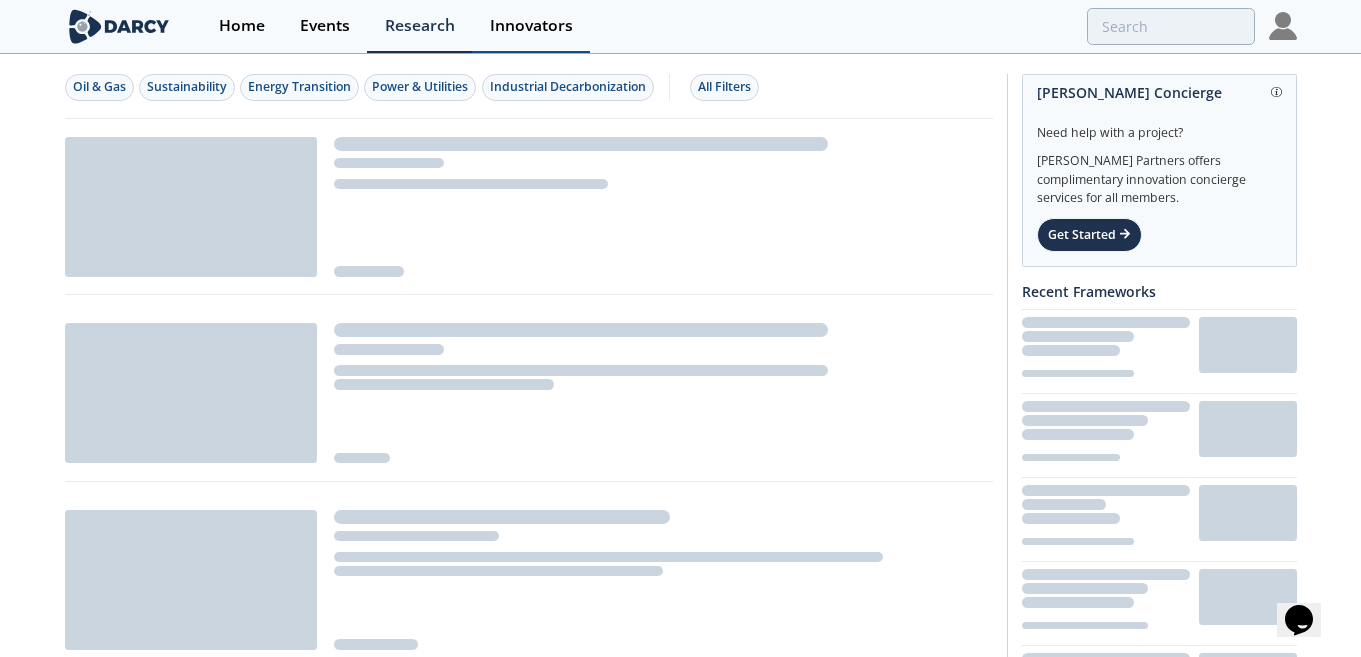 click on "Innovators" at bounding box center (531, 26) 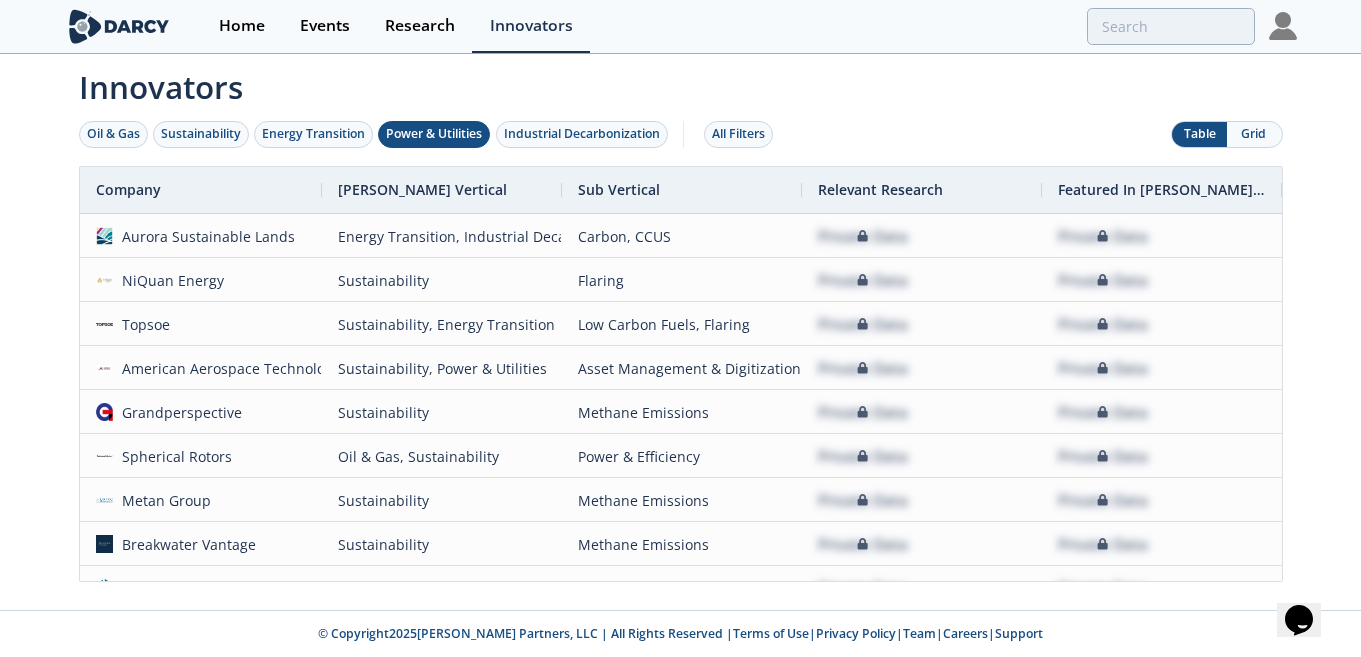 click on "Power & Utilities" at bounding box center (434, 134) 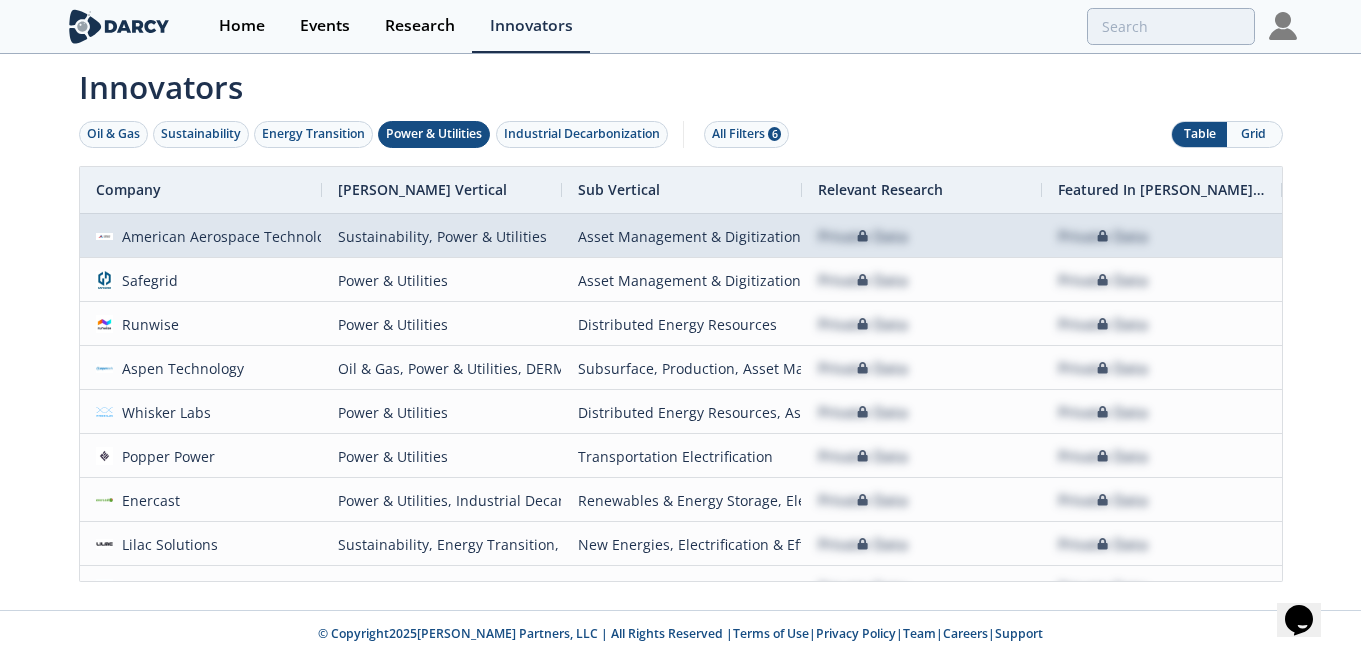 scroll, scrollTop: 12, scrollLeft: 0, axis: vertical 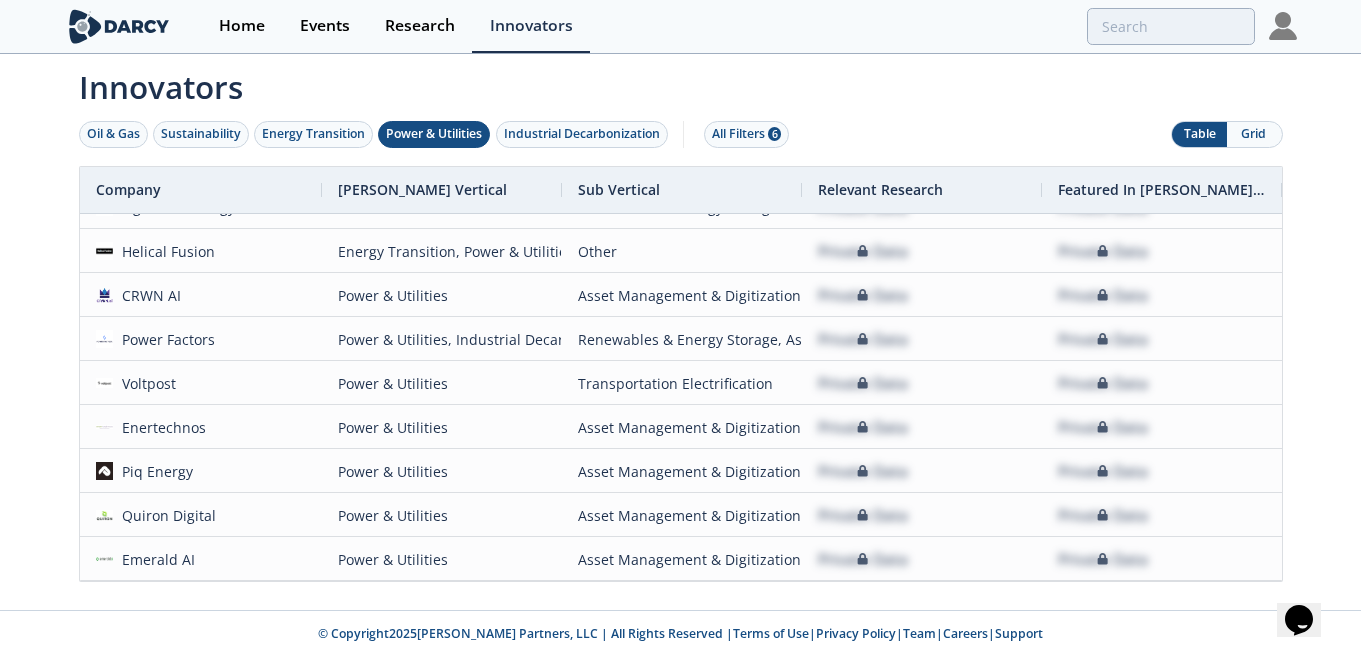click on "Grid" at bounding box center (1254, 134) 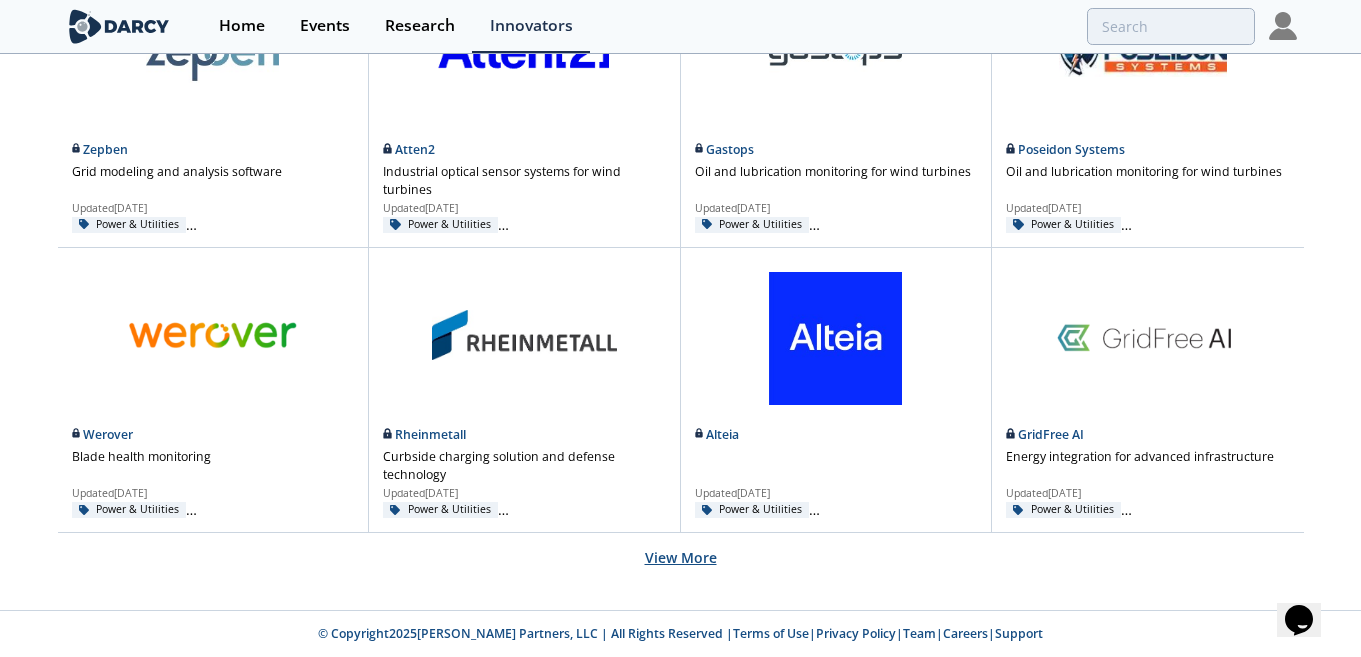 click on "View More" at bounding box center (681, 557) 